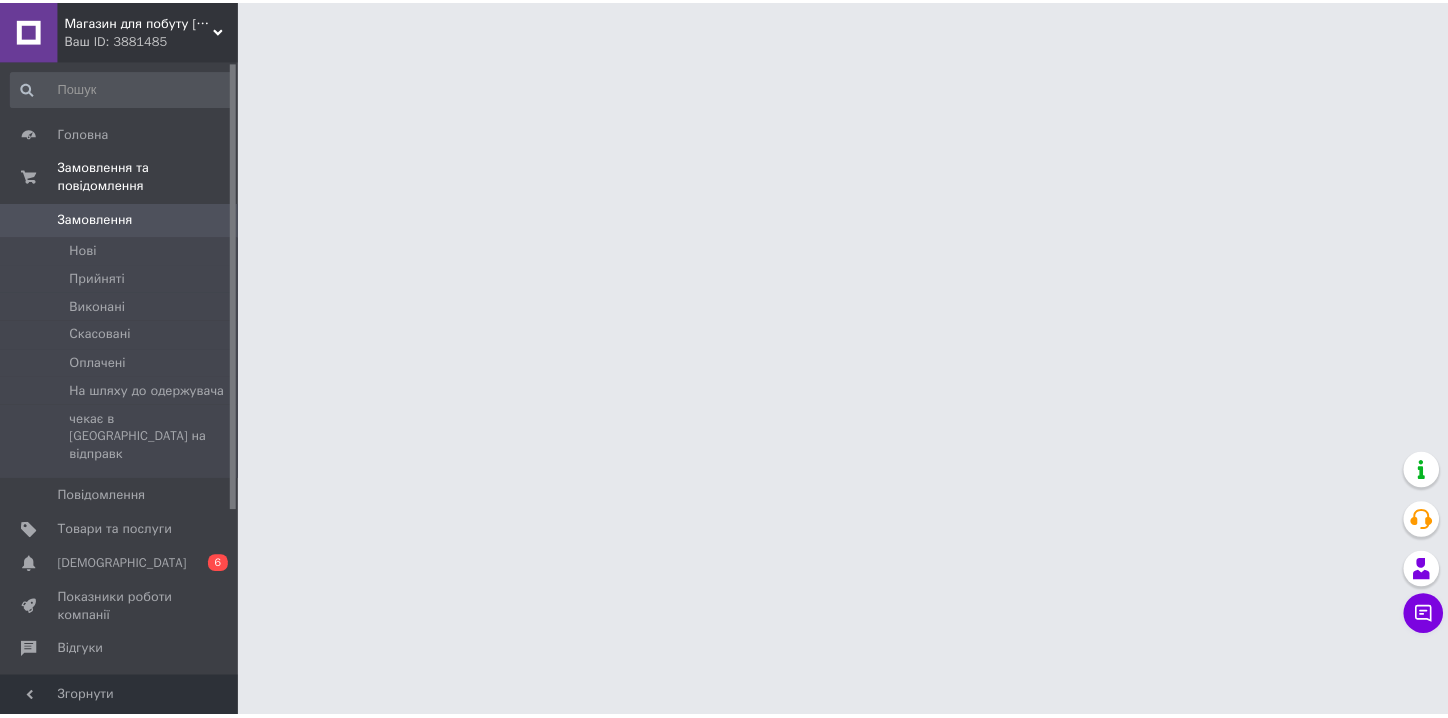 scroll, scrollTop: 0, scrollLeft: 0, axis: both 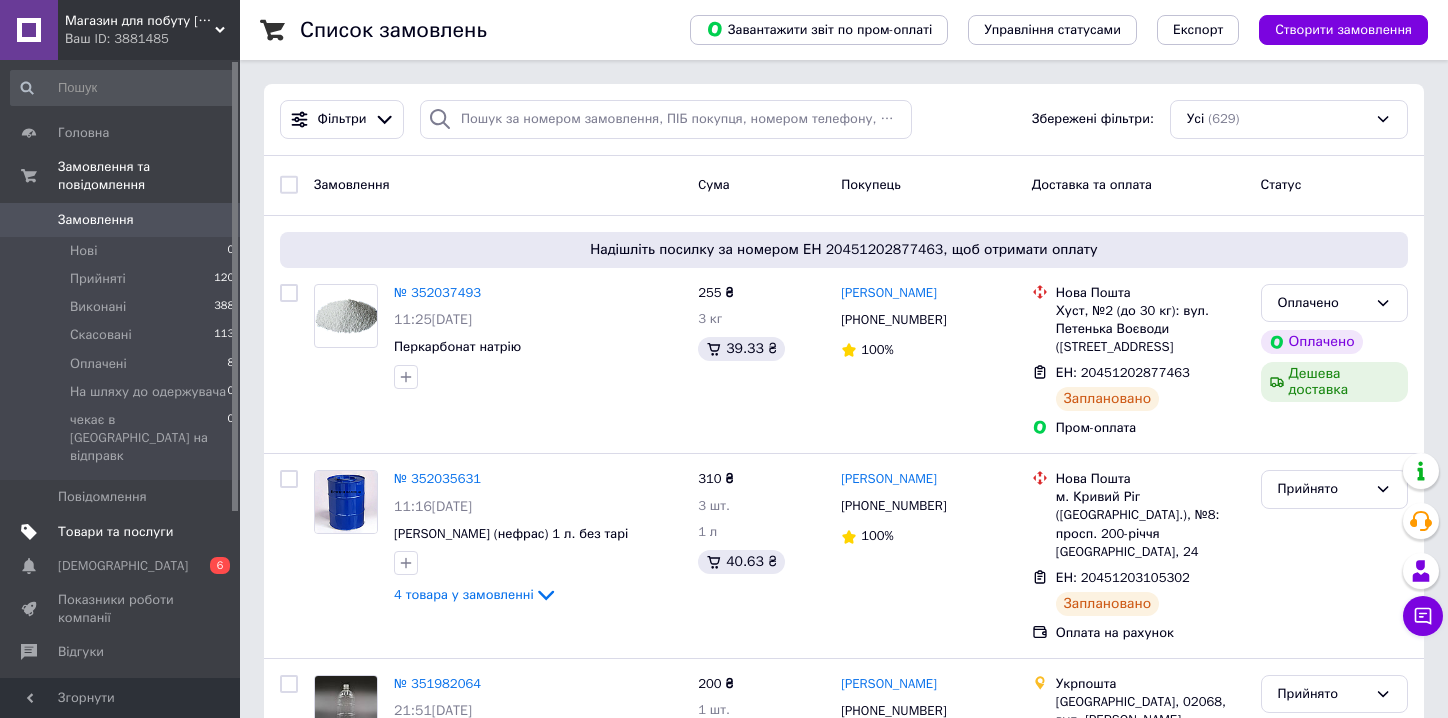 click on "Товари та послуги" at bounding box center [115, 532] 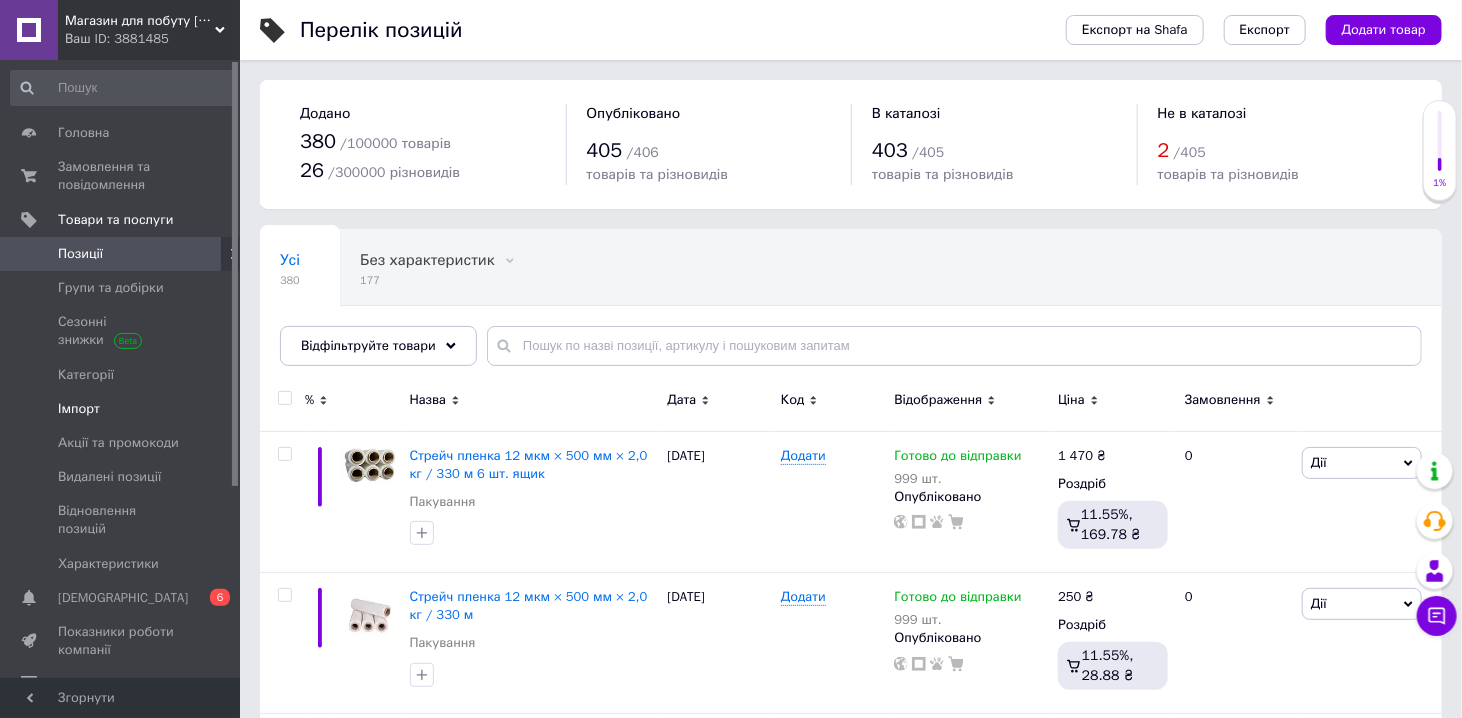 drag, startPoint x: 128, startPoint y: 375, endPoint x: 108, endPoint y: 396, distance: 29 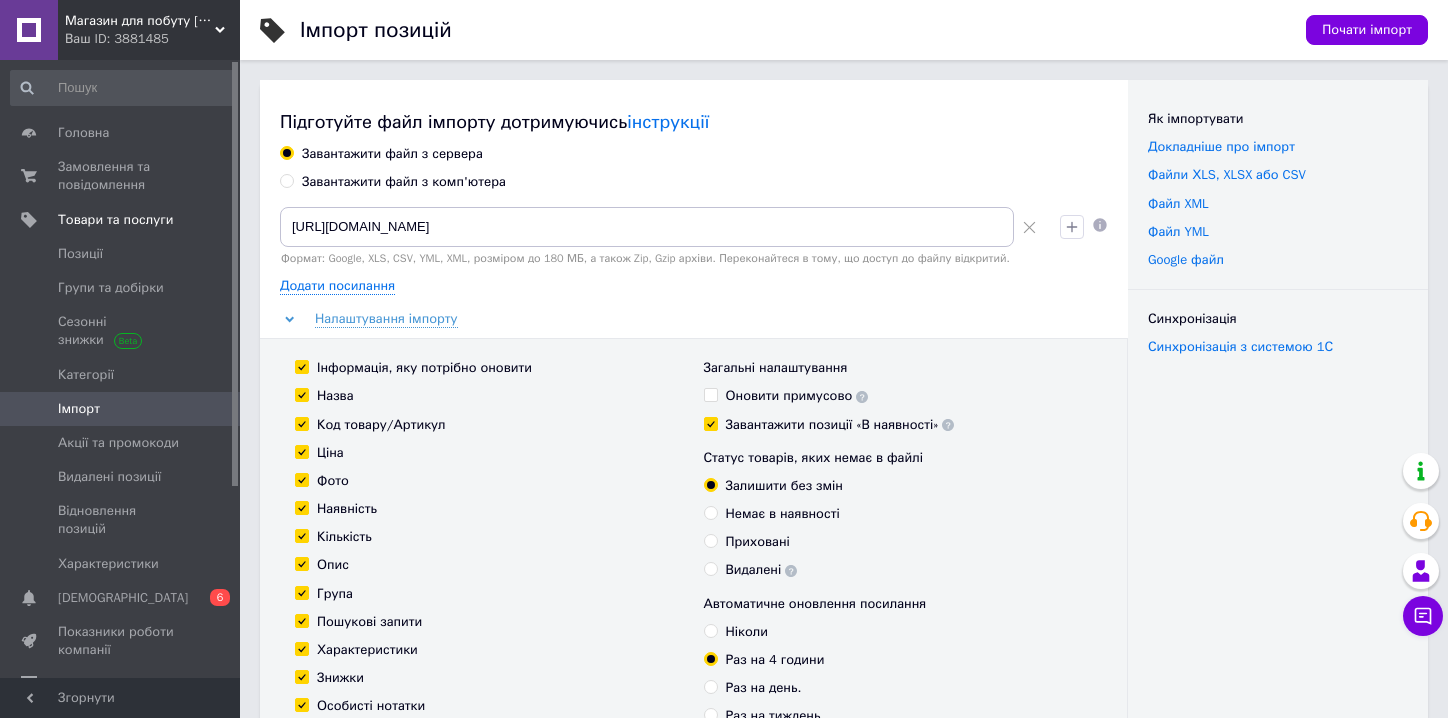 click 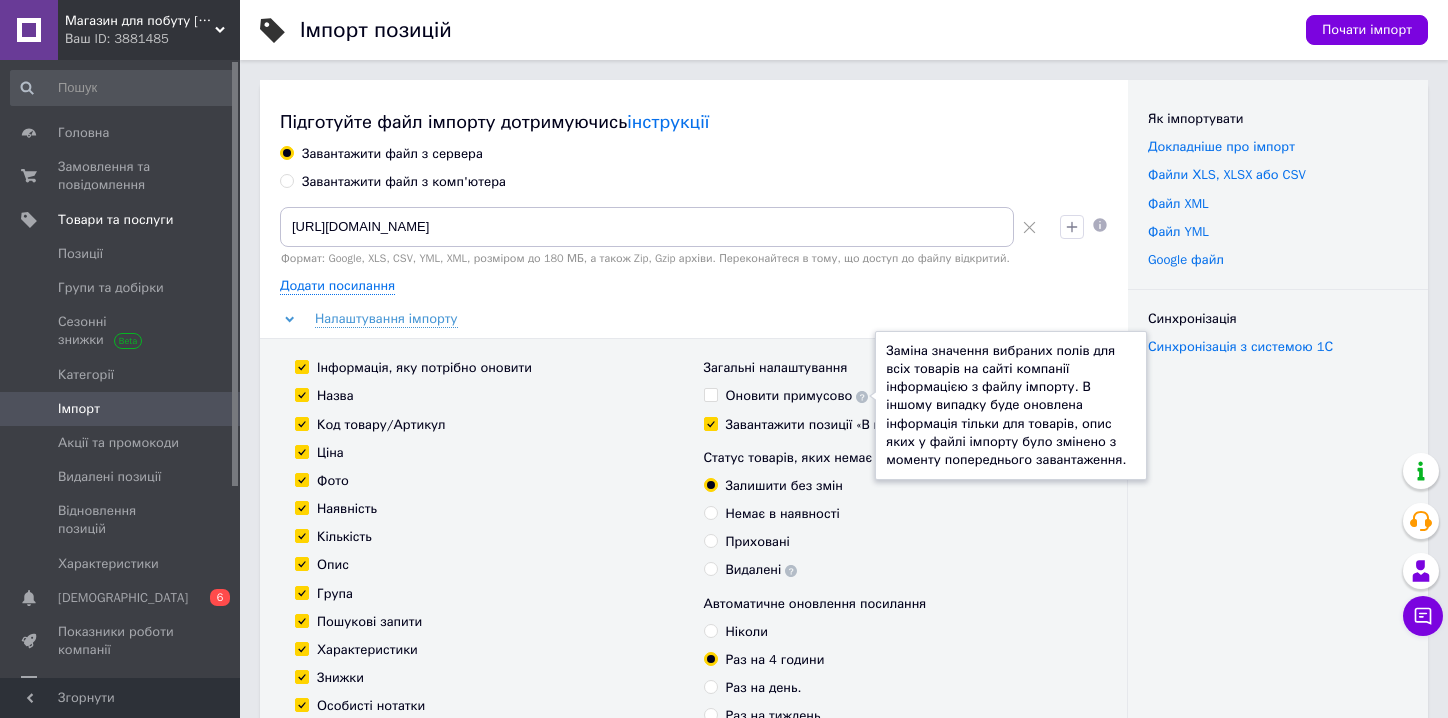 click on "Статус товарів, яких немає в файлі Залишити без змін Немає в наявності Приховані Видалені" at bounding box center [898, 514] 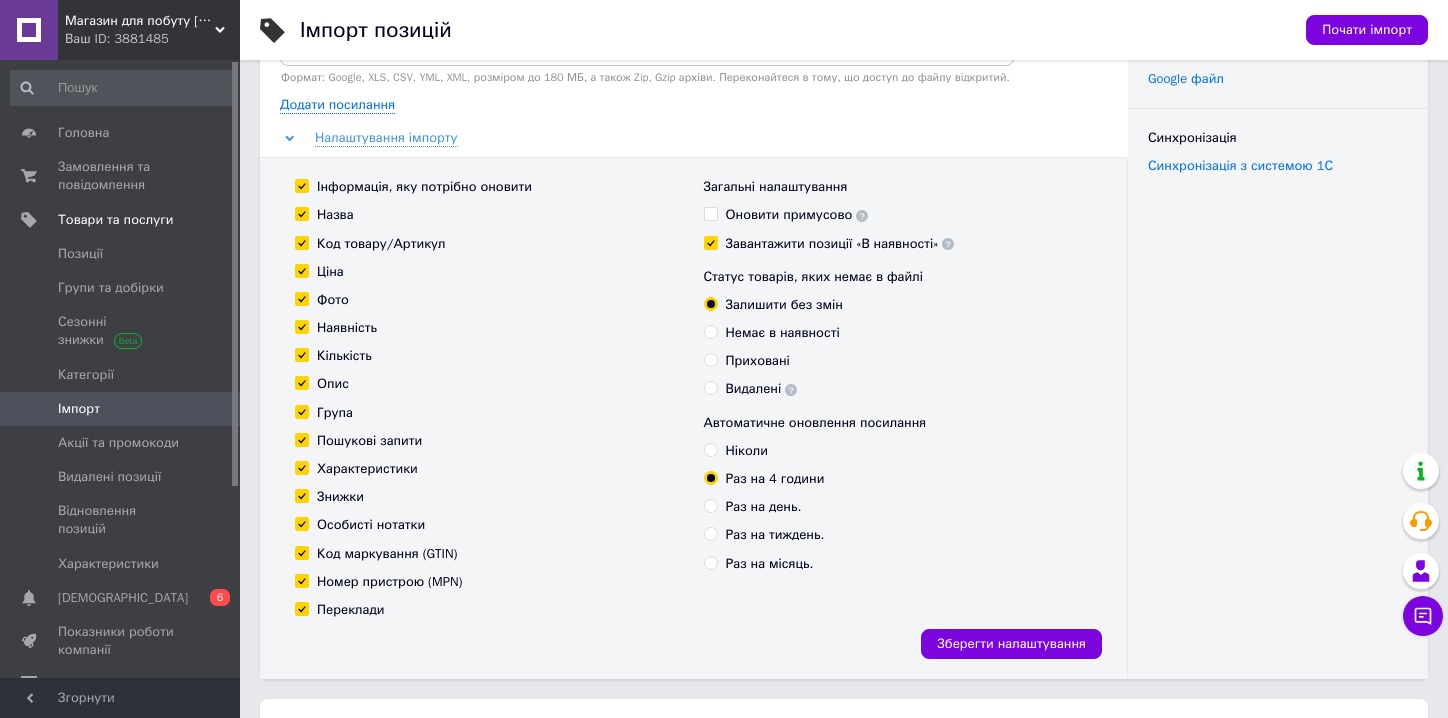 scroll, scrollTop: 0, scrollLeft: 0, axis: both 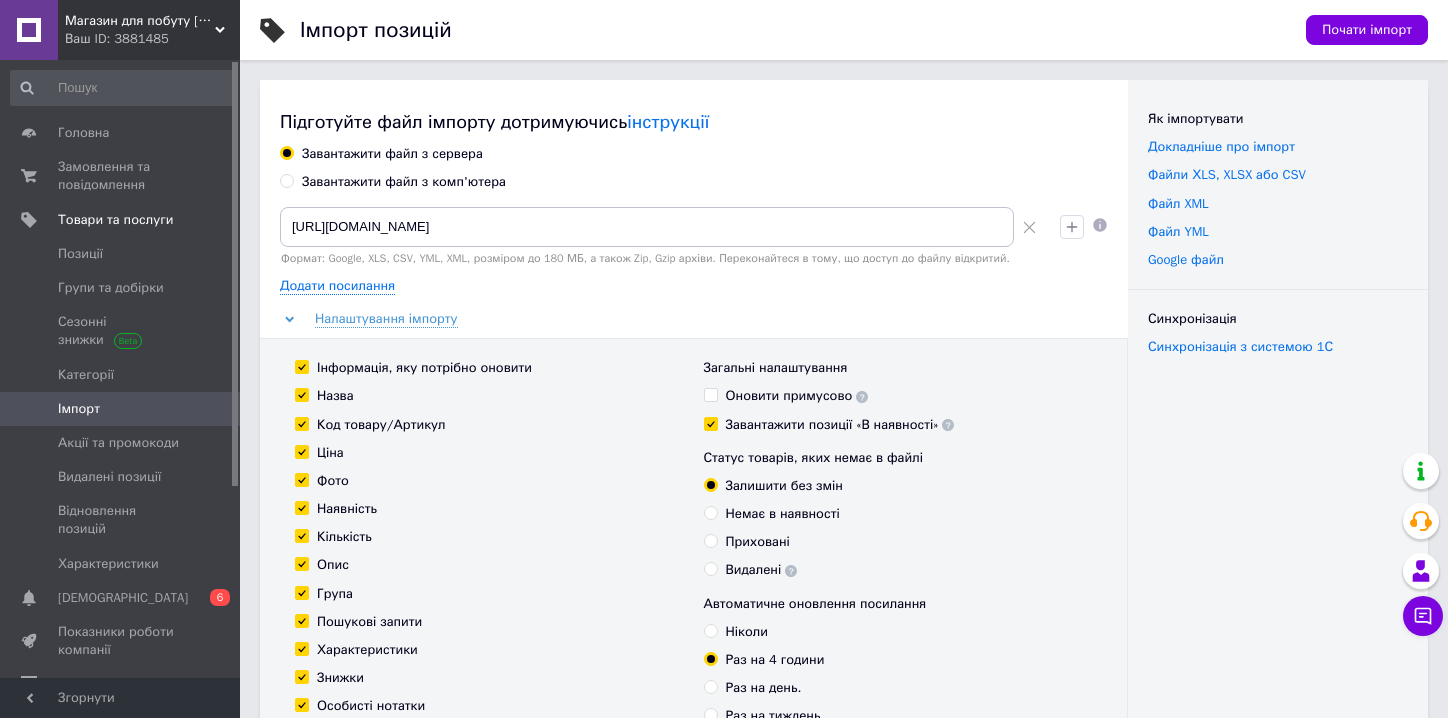 click 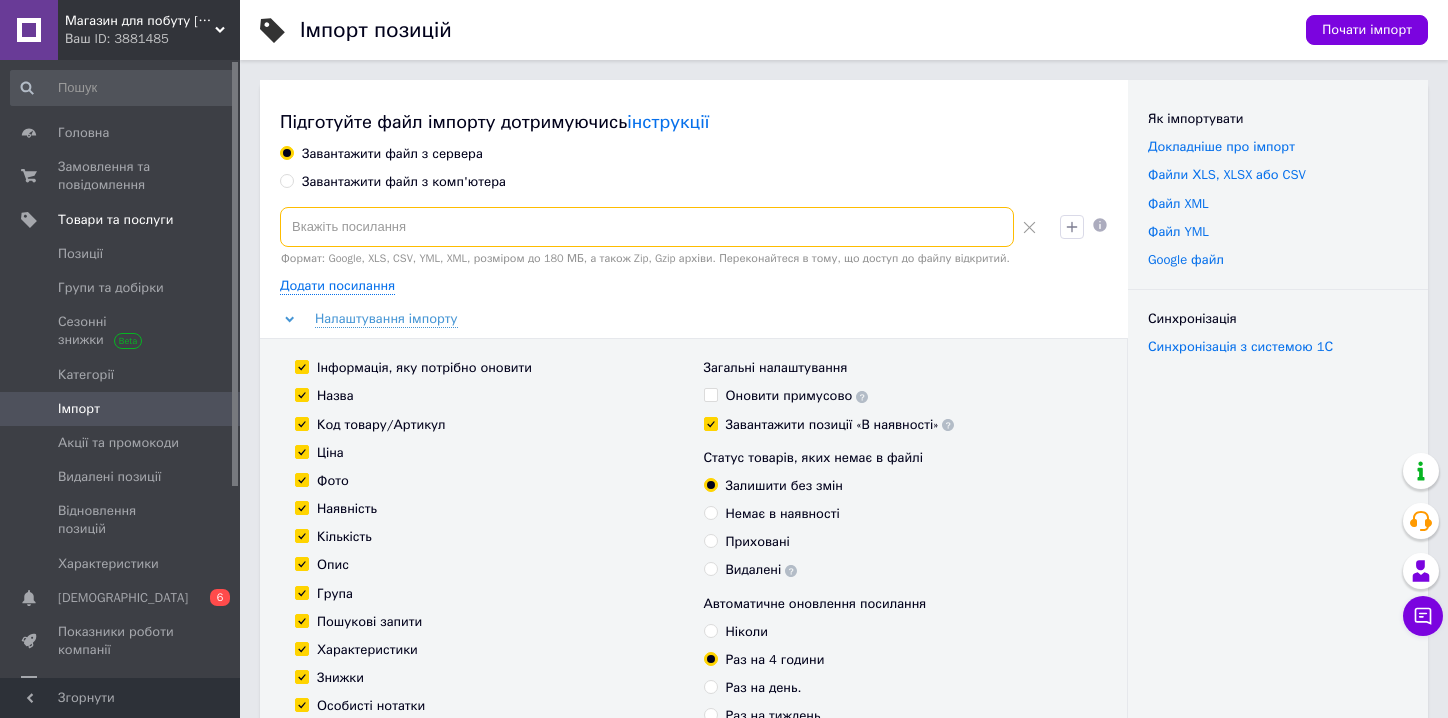 click at bounding box center (647, 227) 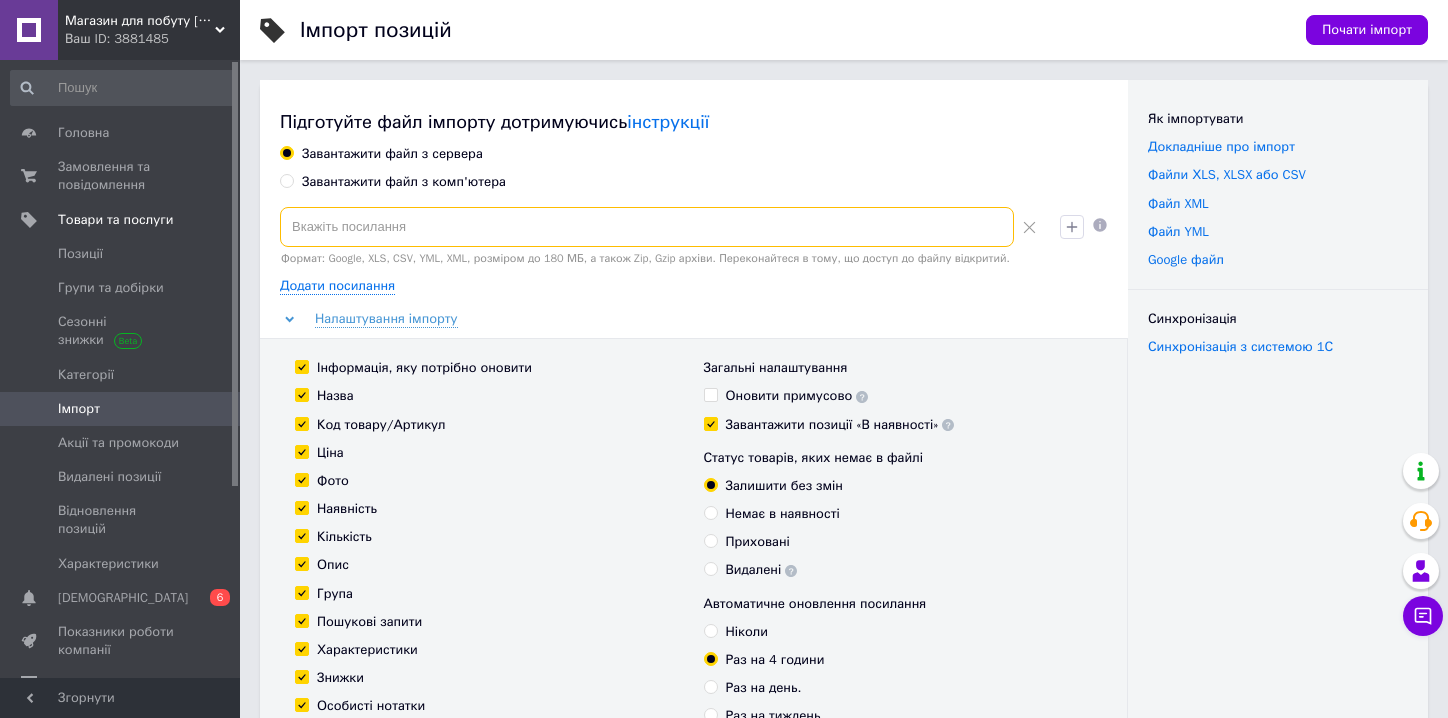 paste on "[URL][DOMAIN_NAME]" 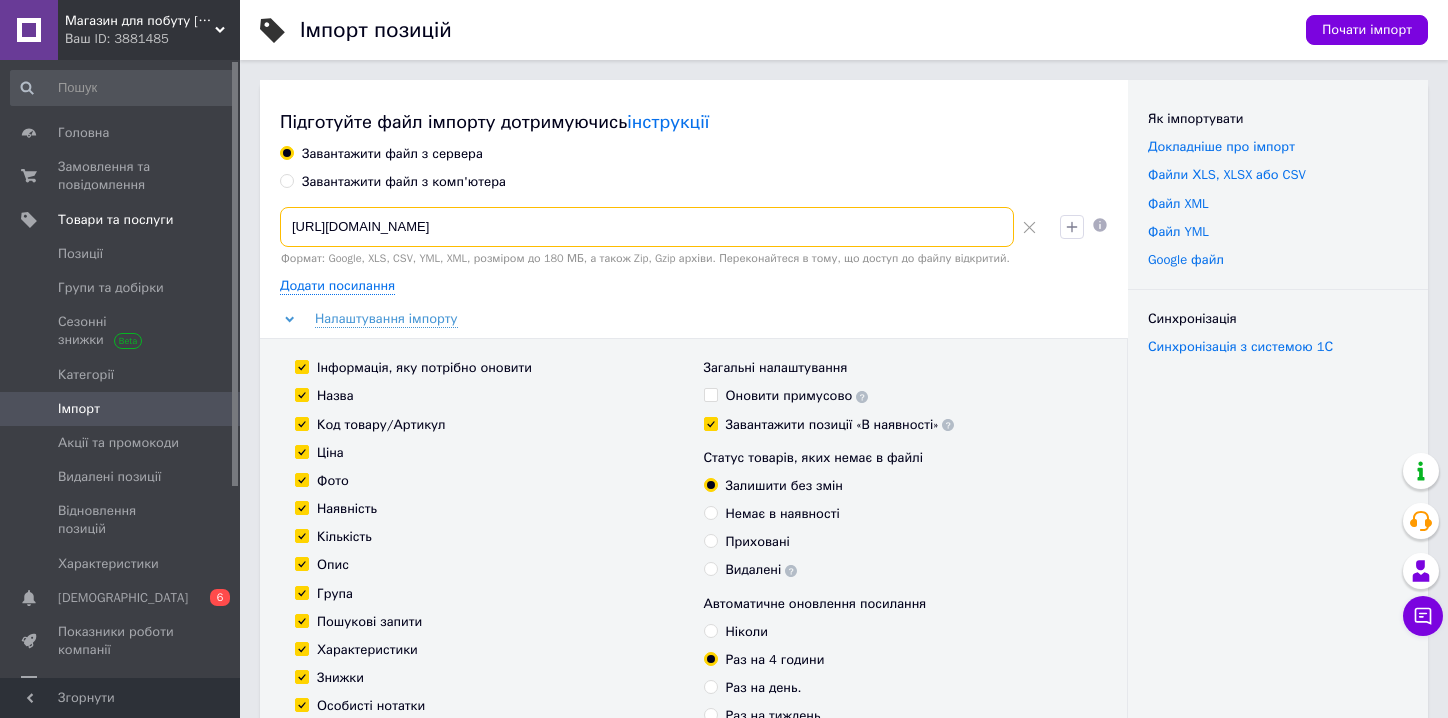 scroll, scrollTop: 0, scrollLeft: 5972, axis: horizontal 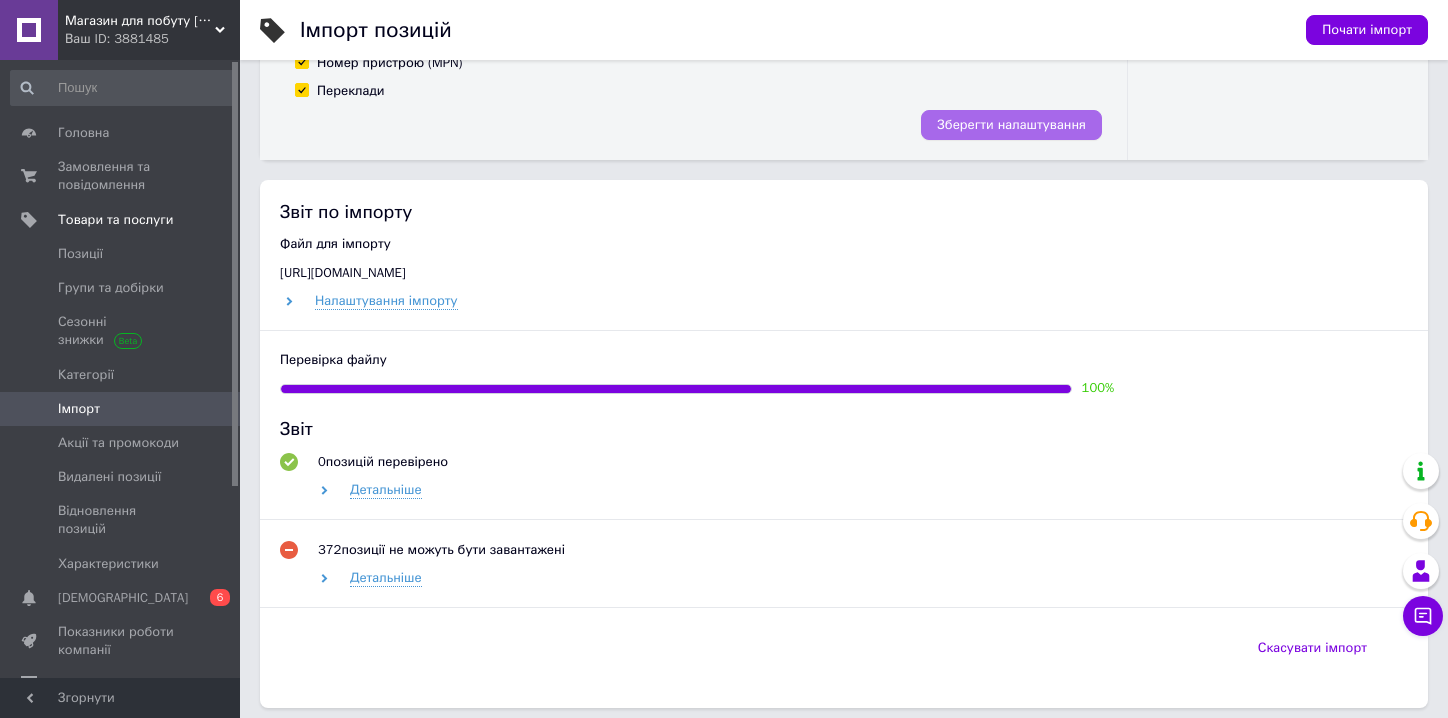 type on "[URL][DOMAIN_NAME]" 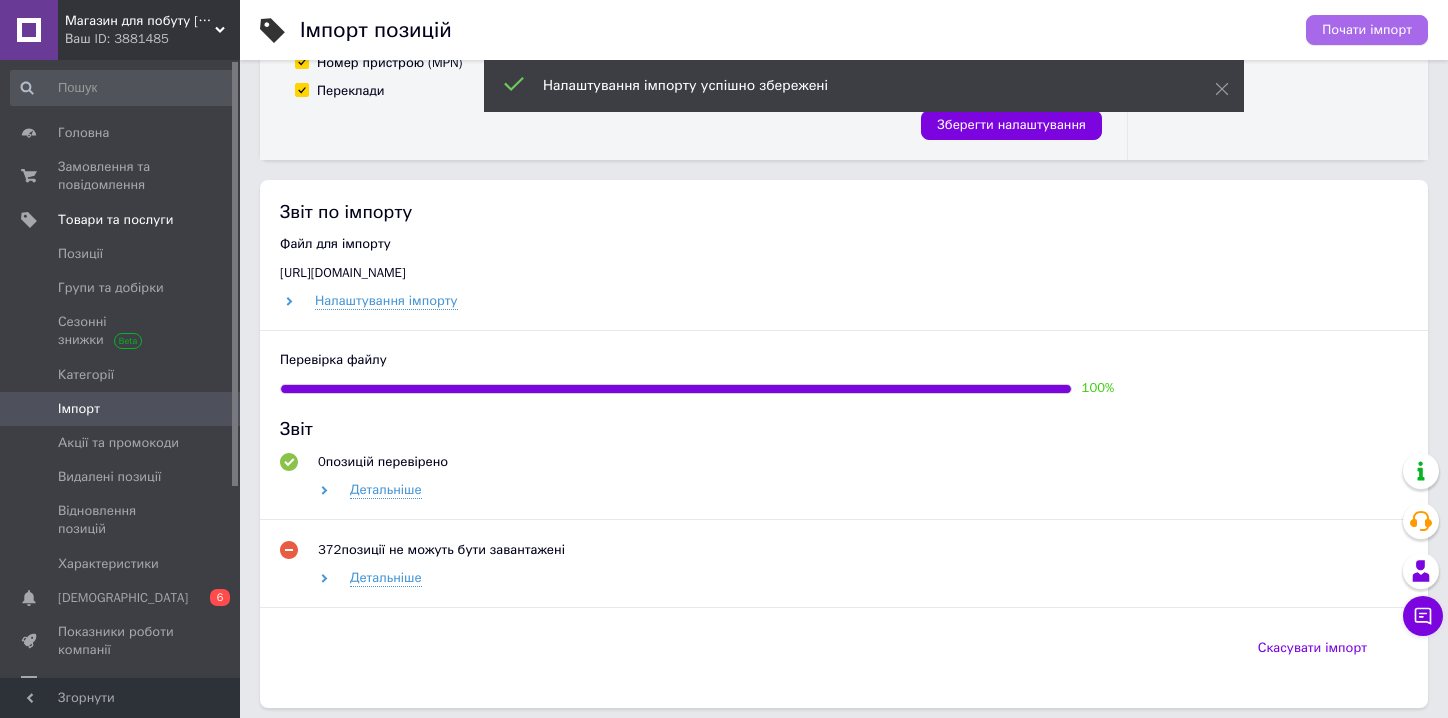 click on "Почати імпорт" at bounding box center [1367, 30] 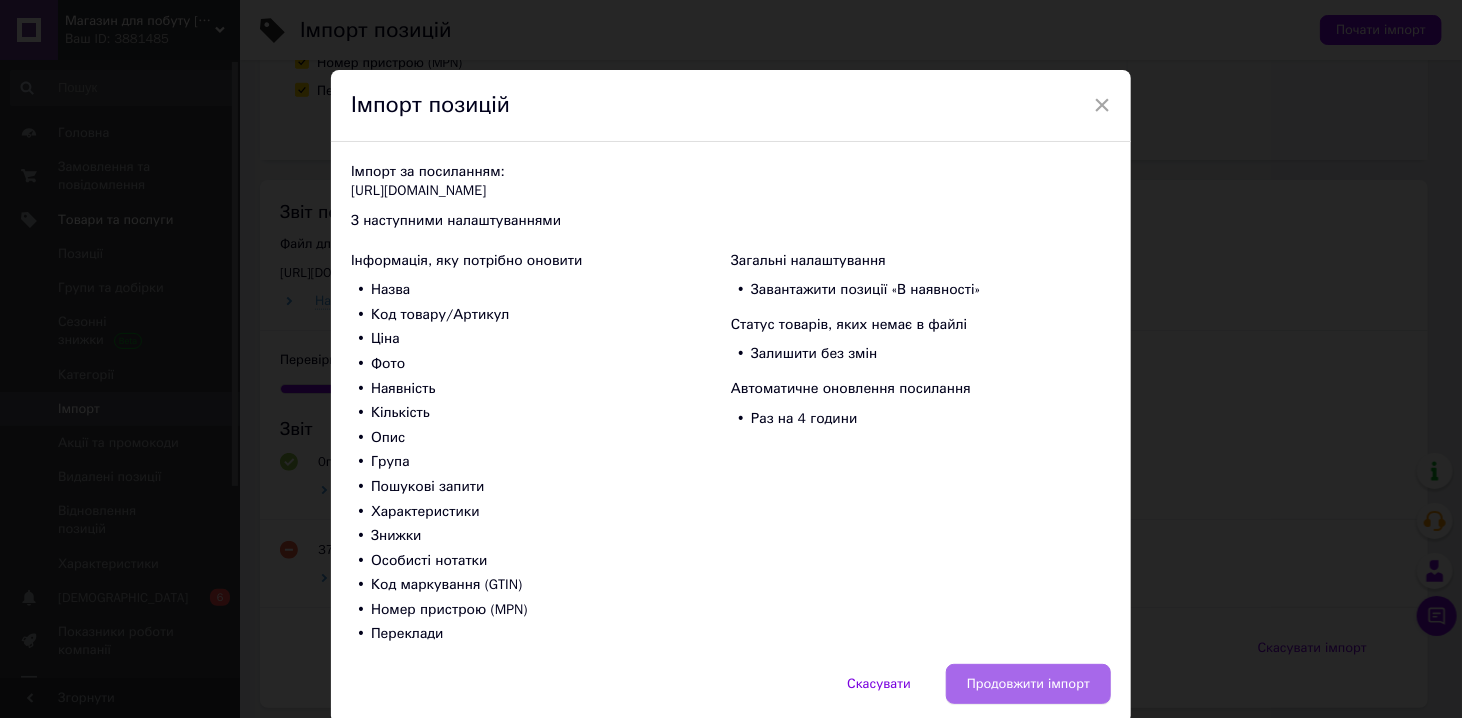 click on "Продовжити імпорт" at bounding box center (1028, 684) 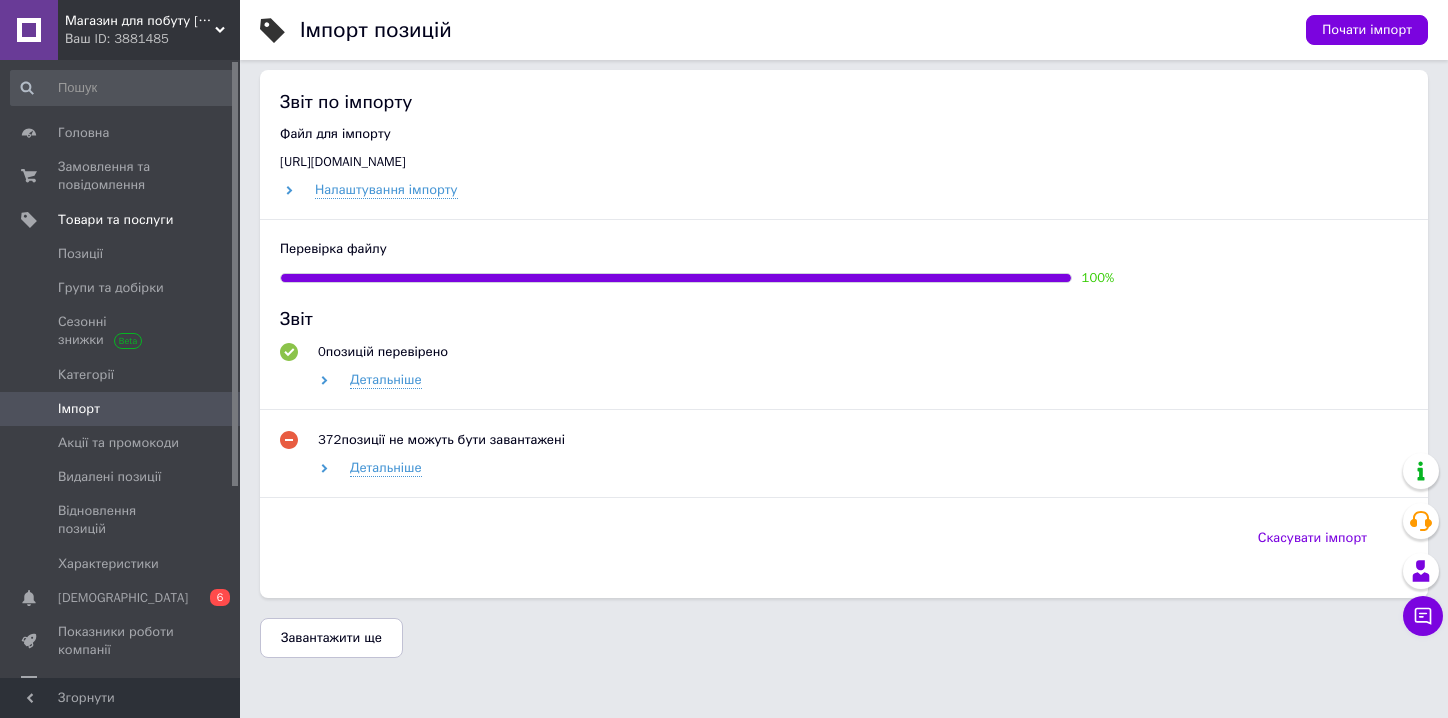 scroll, scrollTop: 1873, scrollLeft: 0, axis: vertical 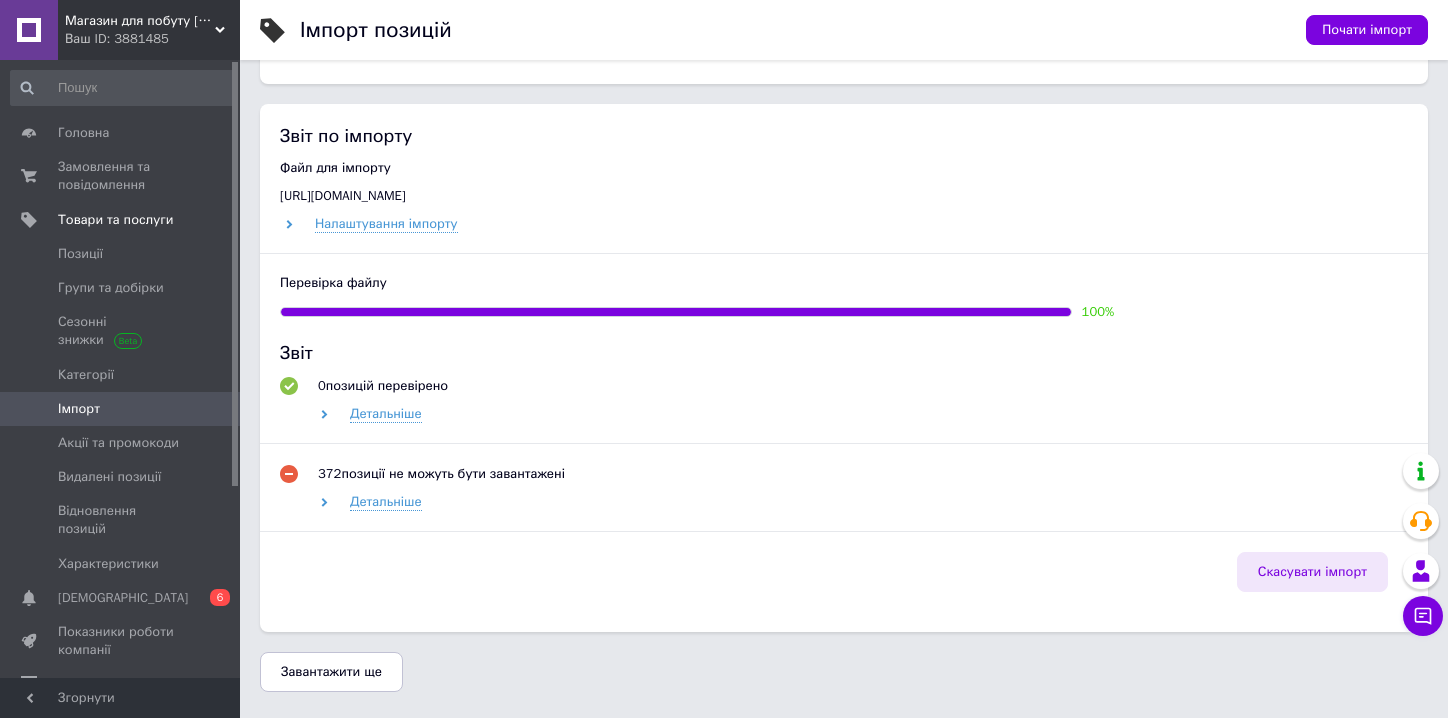 click on "Скасувати імпорт" at bounding box center [1312, 572] 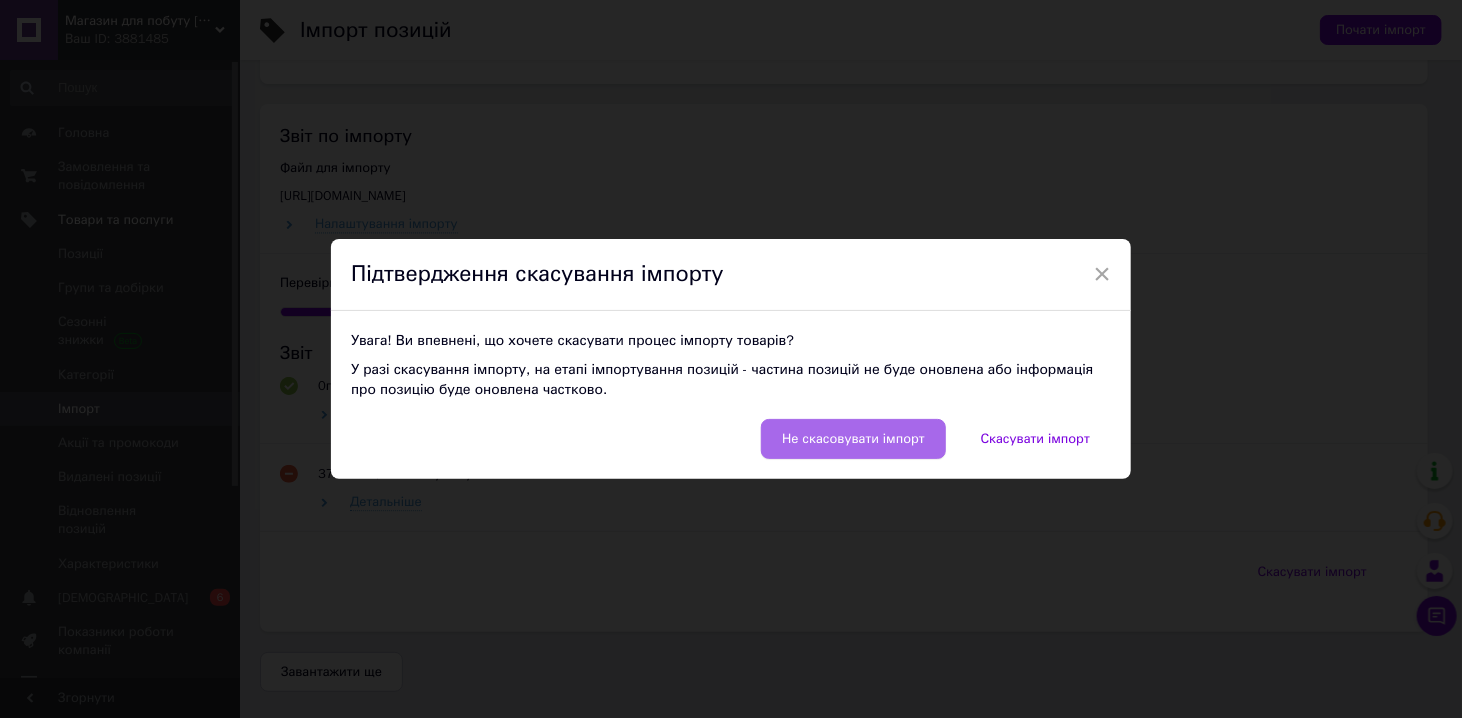 click on "Не скасовувати імпорт" at bounding box center (853, 439) 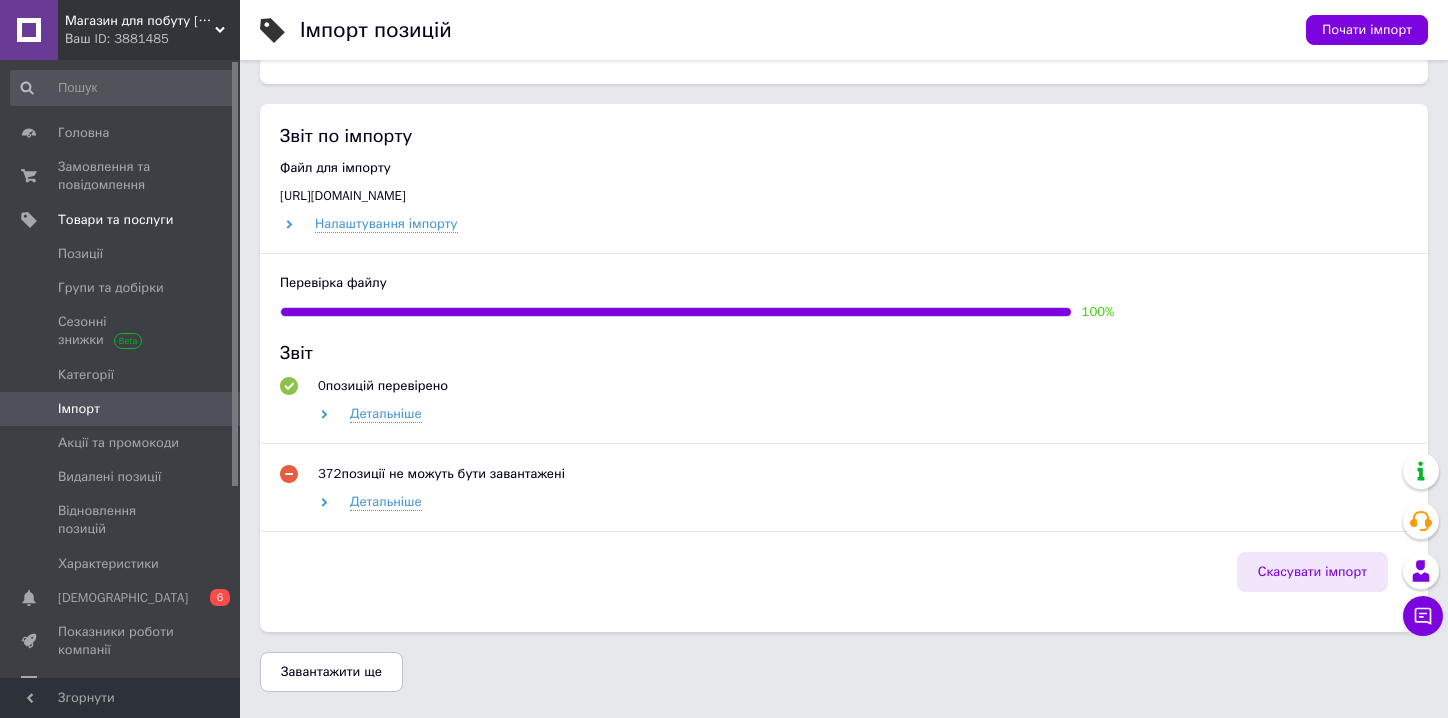 click on "Скасувати імпорт" at bounding box center (1312, 572) 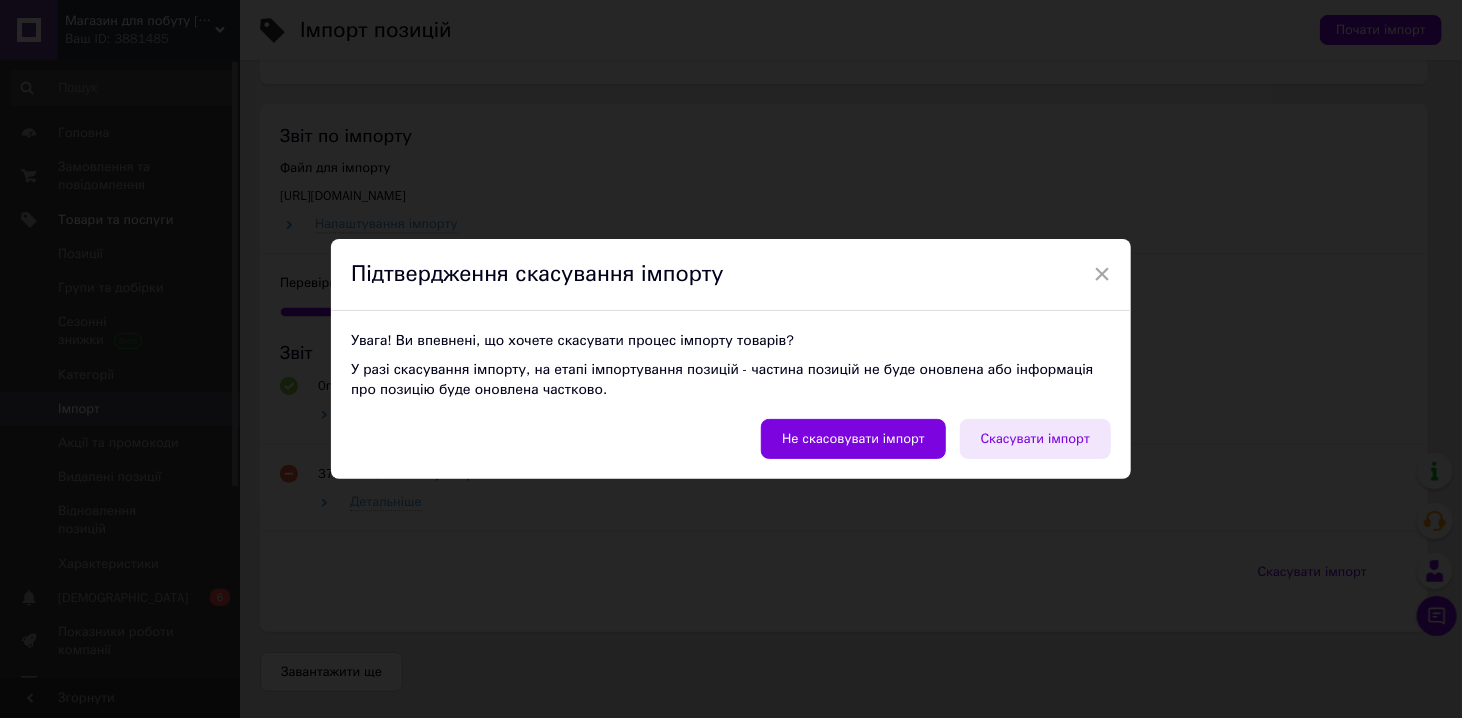 click on "Скасувати імпорт" at bounding box center [1035, 439] 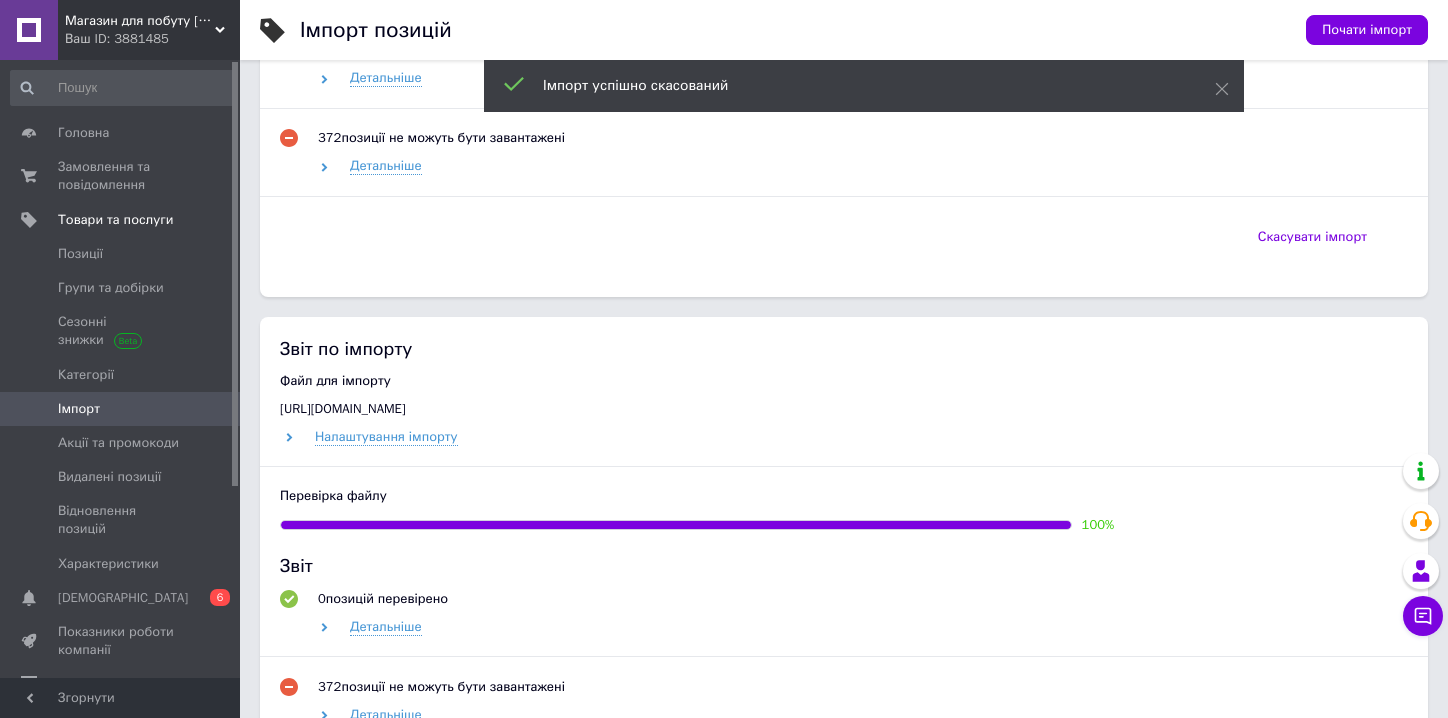 scroll, scrollTop: 1573, scrollLeft: 0, axis: vertical 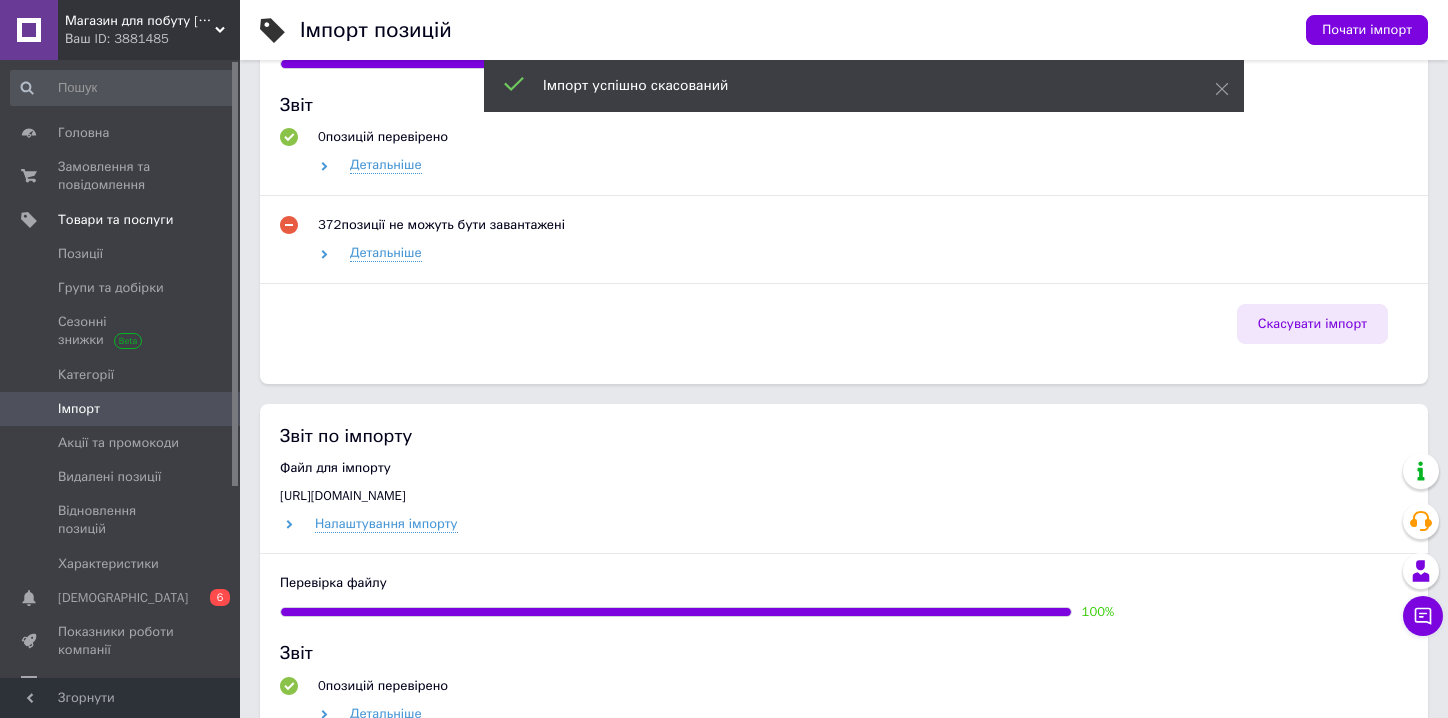click on "Скасувати імпорт" at bounding box center [1312, 324] 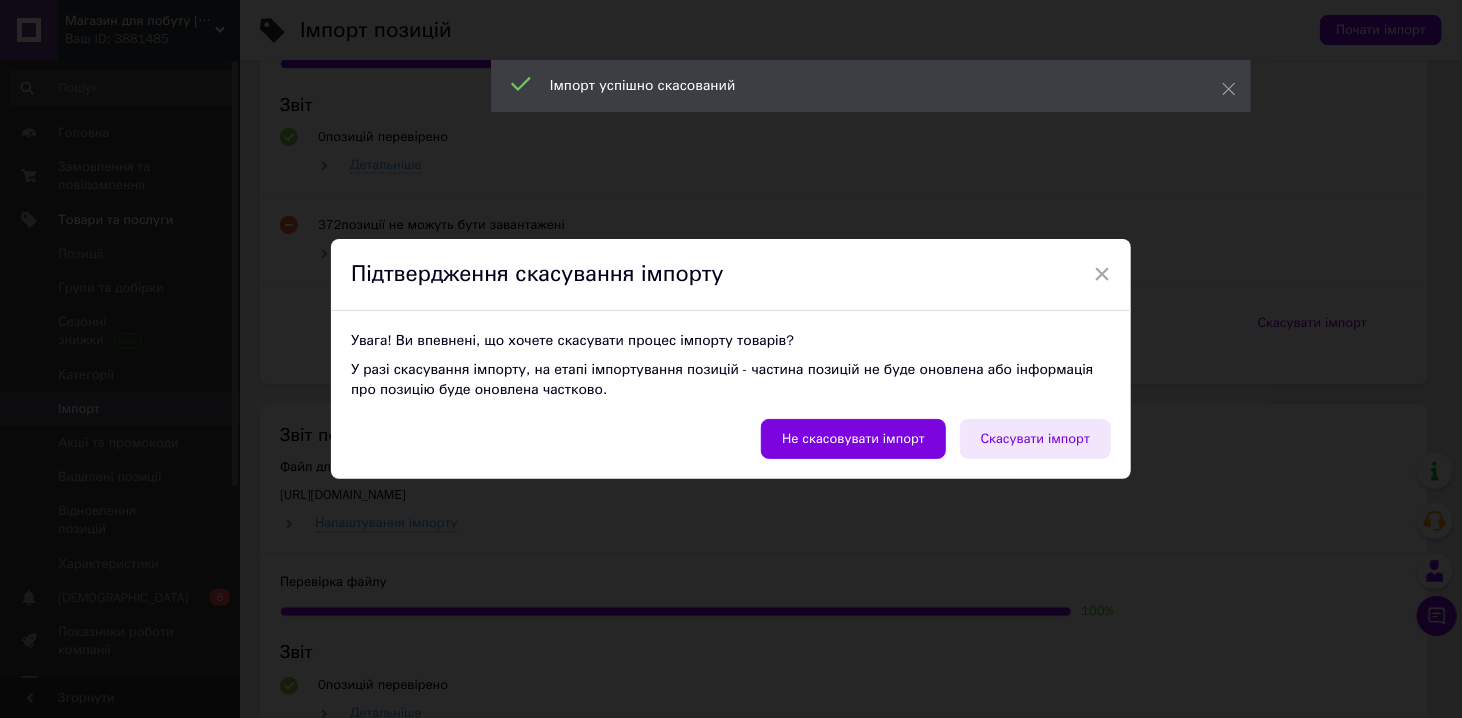 click on "Скасувати імпорт" at bounding box center [1035, 439] 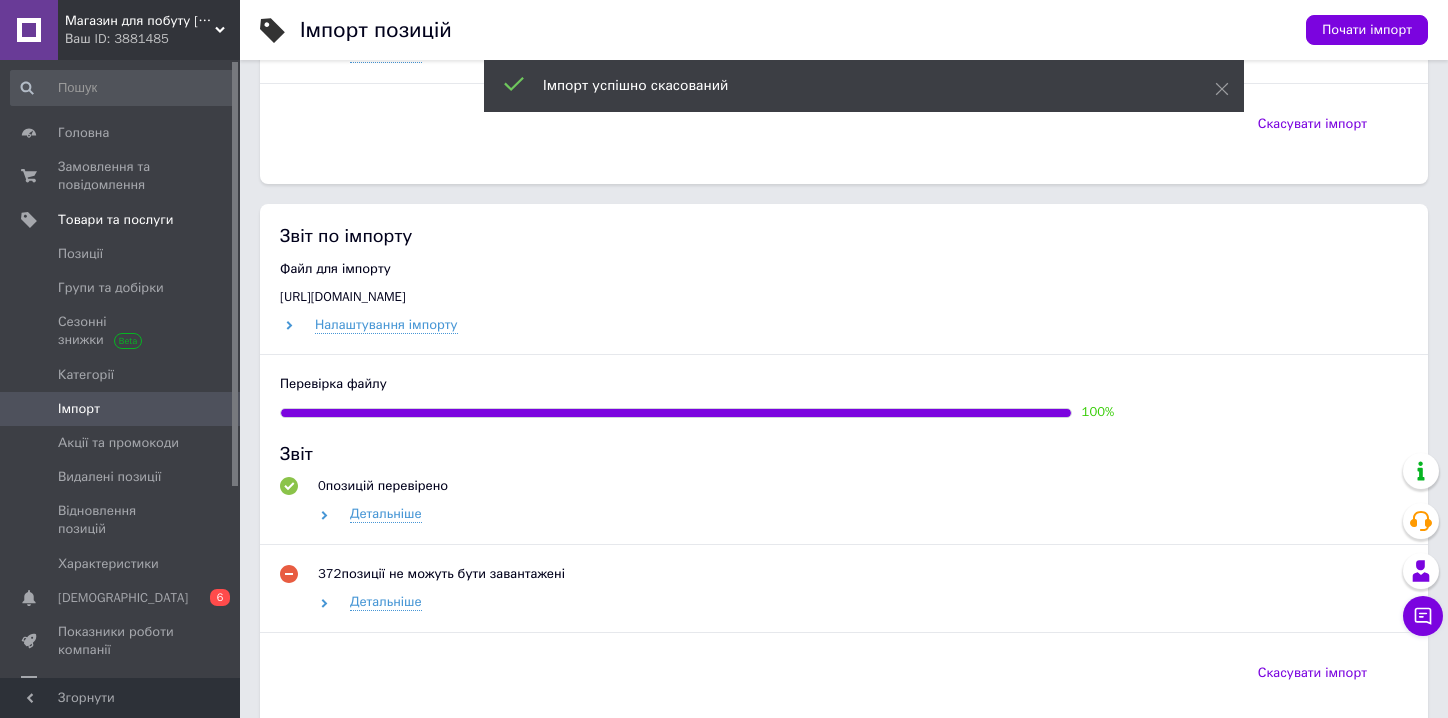 scroll, scrollTop: 1073, scrollLeft: 0, axis: vertical 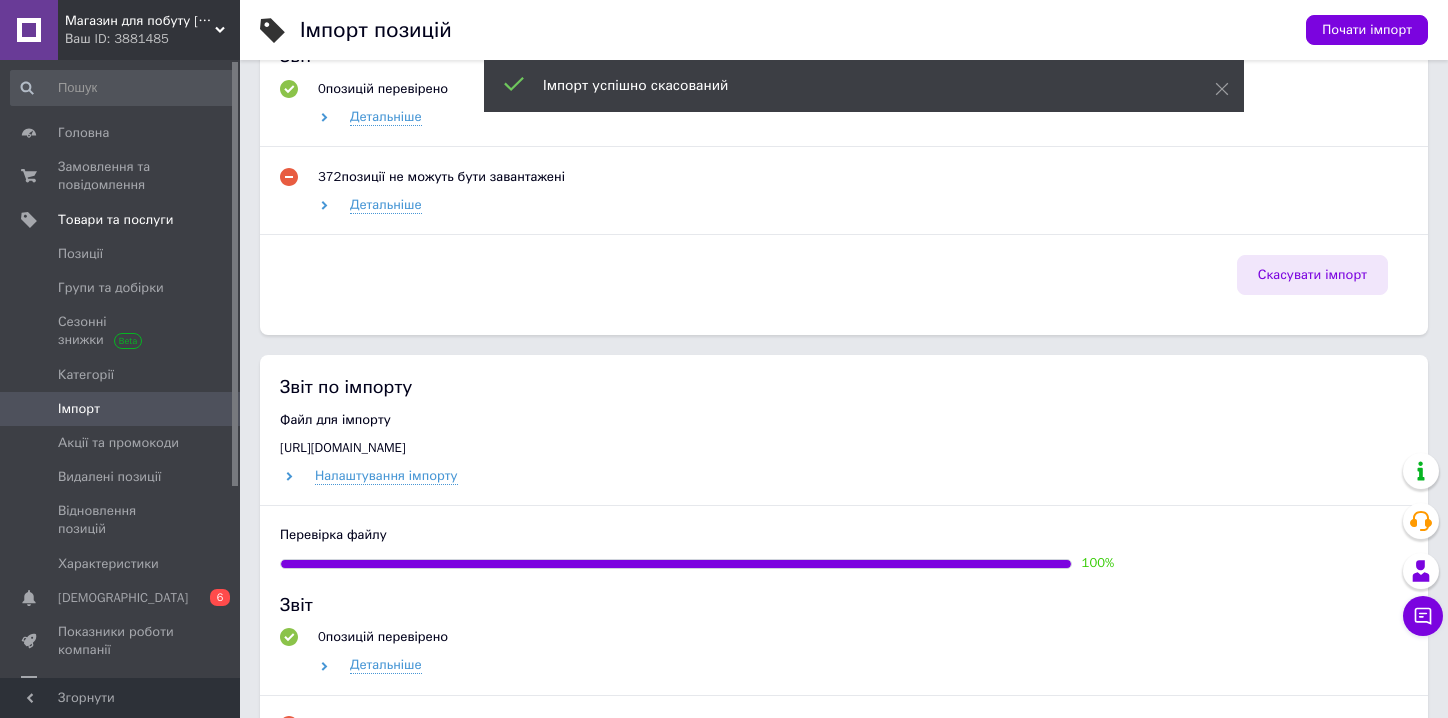 click on "Скасувати імпорт" at bounding box center [1312, 275] 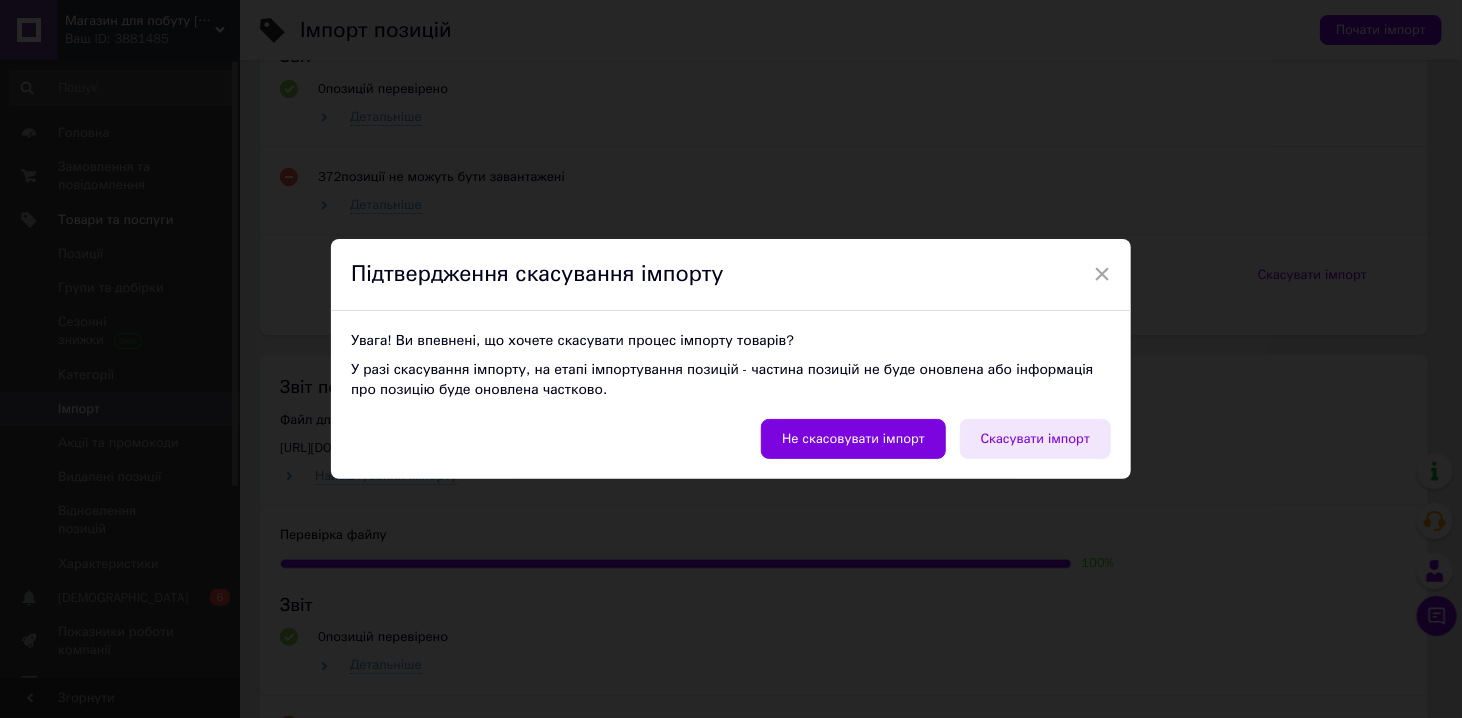 click on "Скасувати імпорт" at bounding box center [1035, 439] 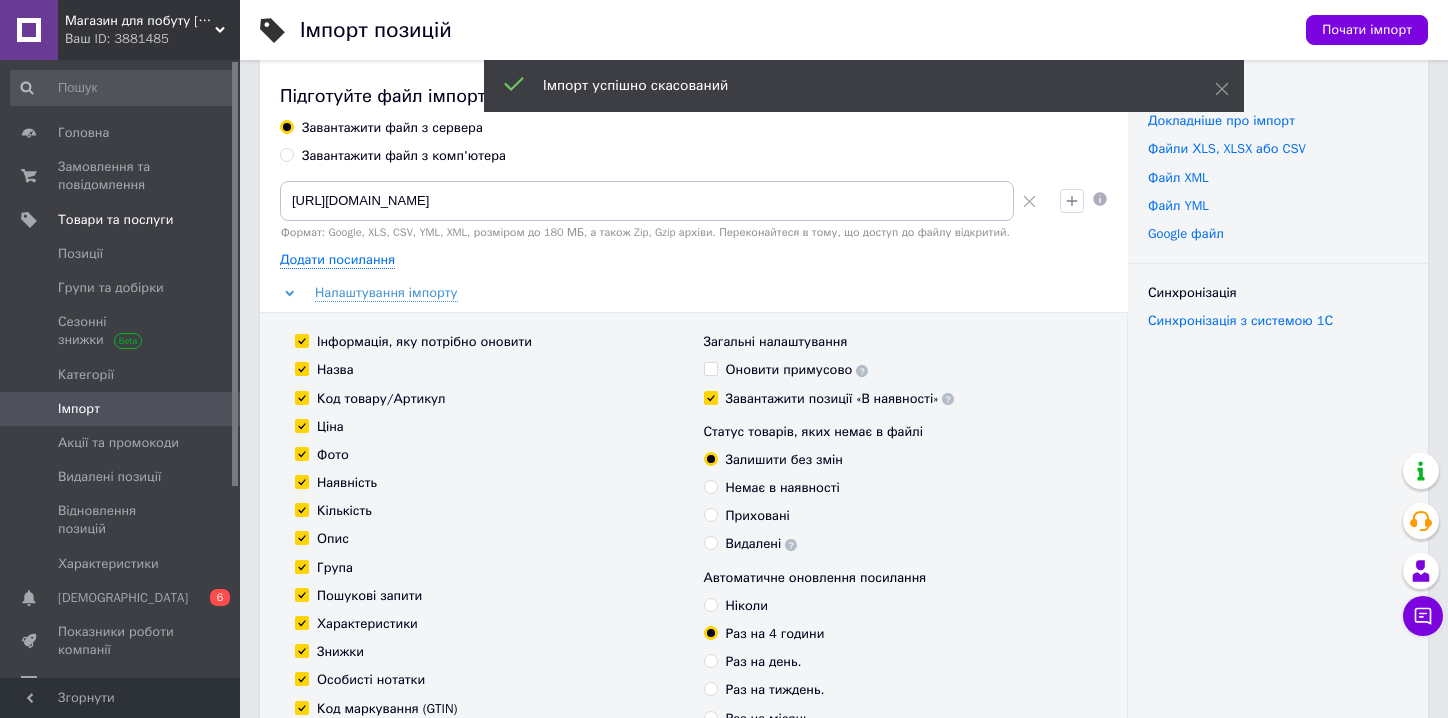 scroll, scrollTop: 0, scrollLeft: 0, axis: both 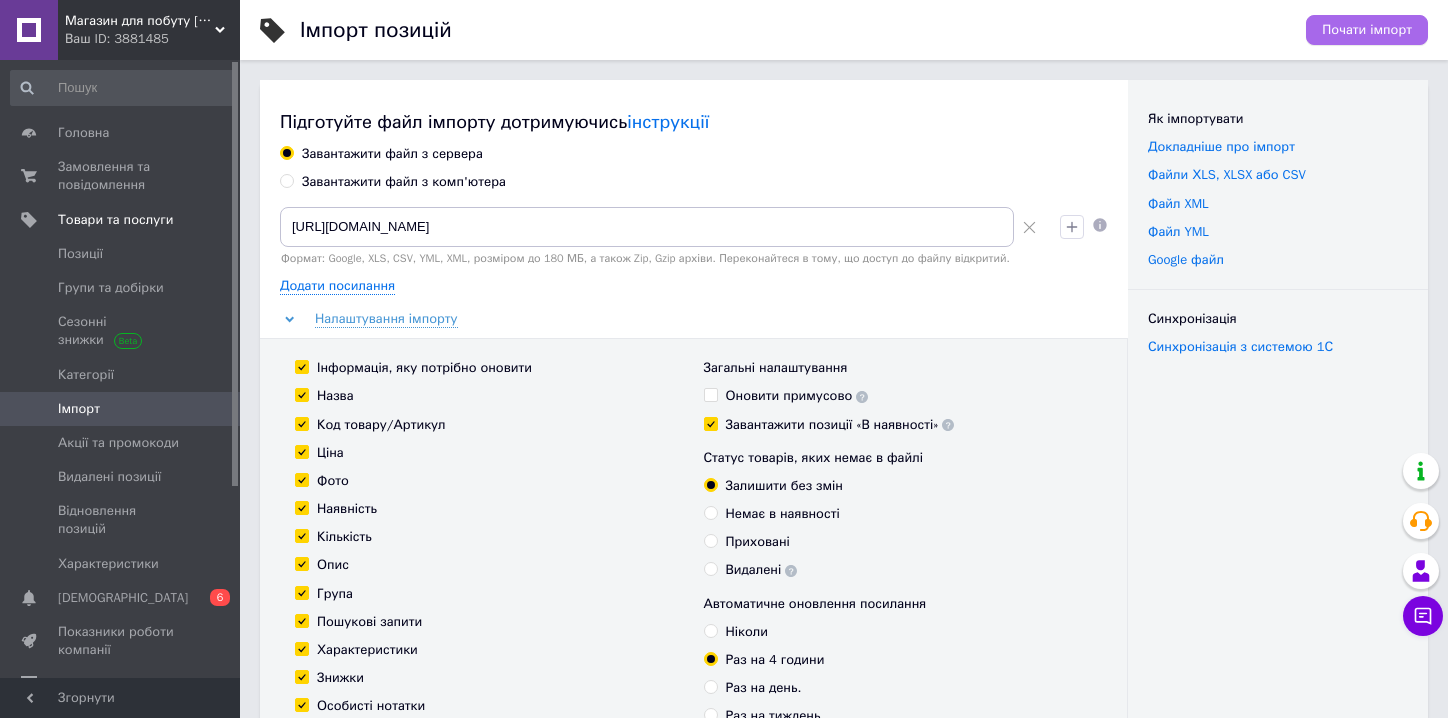 click on "Почати імпорт" at bounding box center [1367, 30] 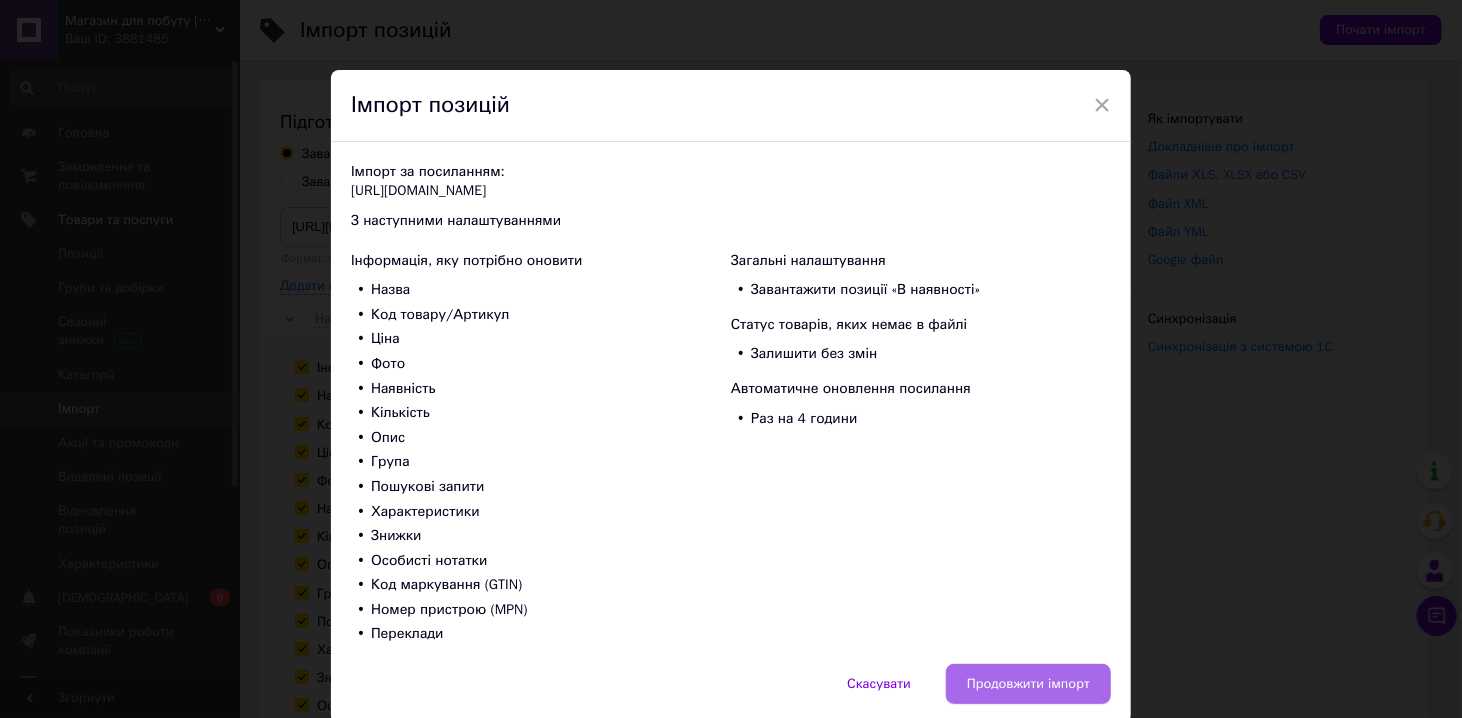 click on "Продовжити імпорт" at bounding box center (1028, 684) 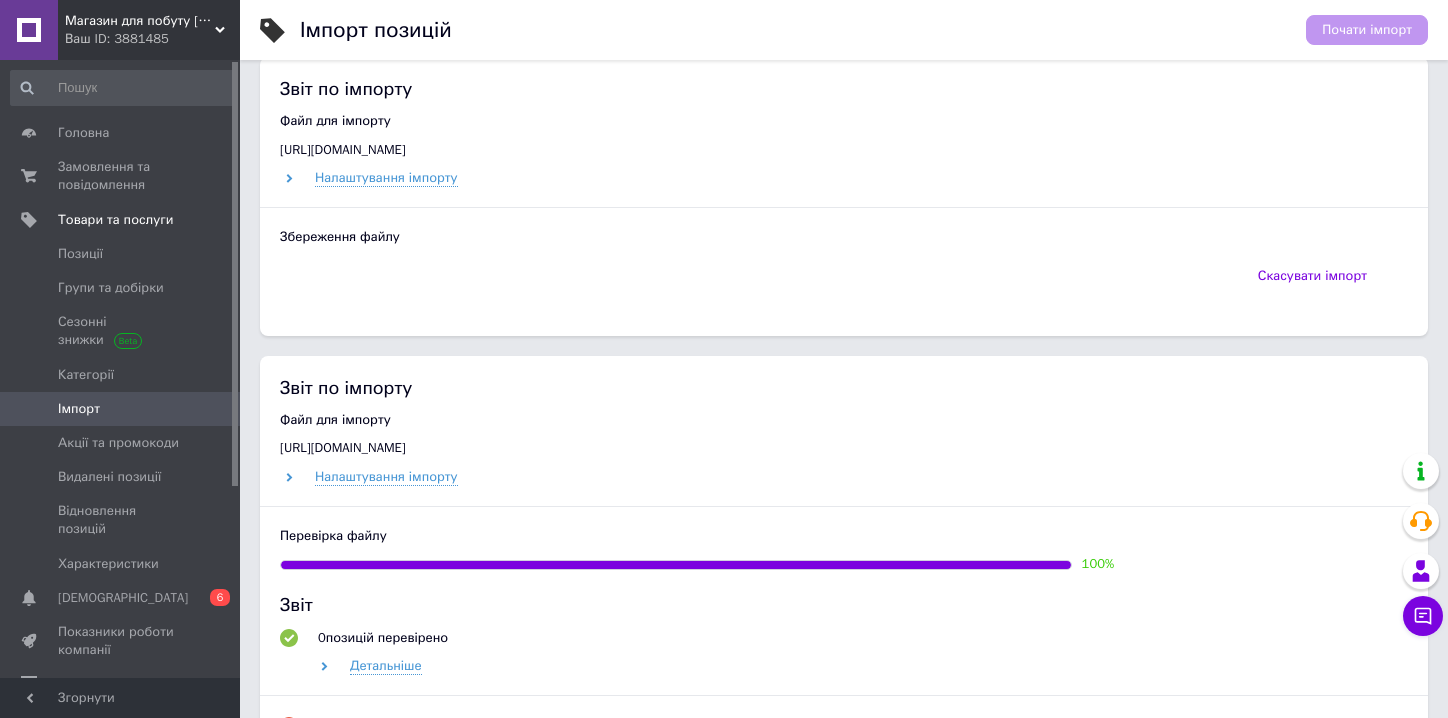 scroll, scrollTop: 871, scrollLeft: 0, axis: vertical 